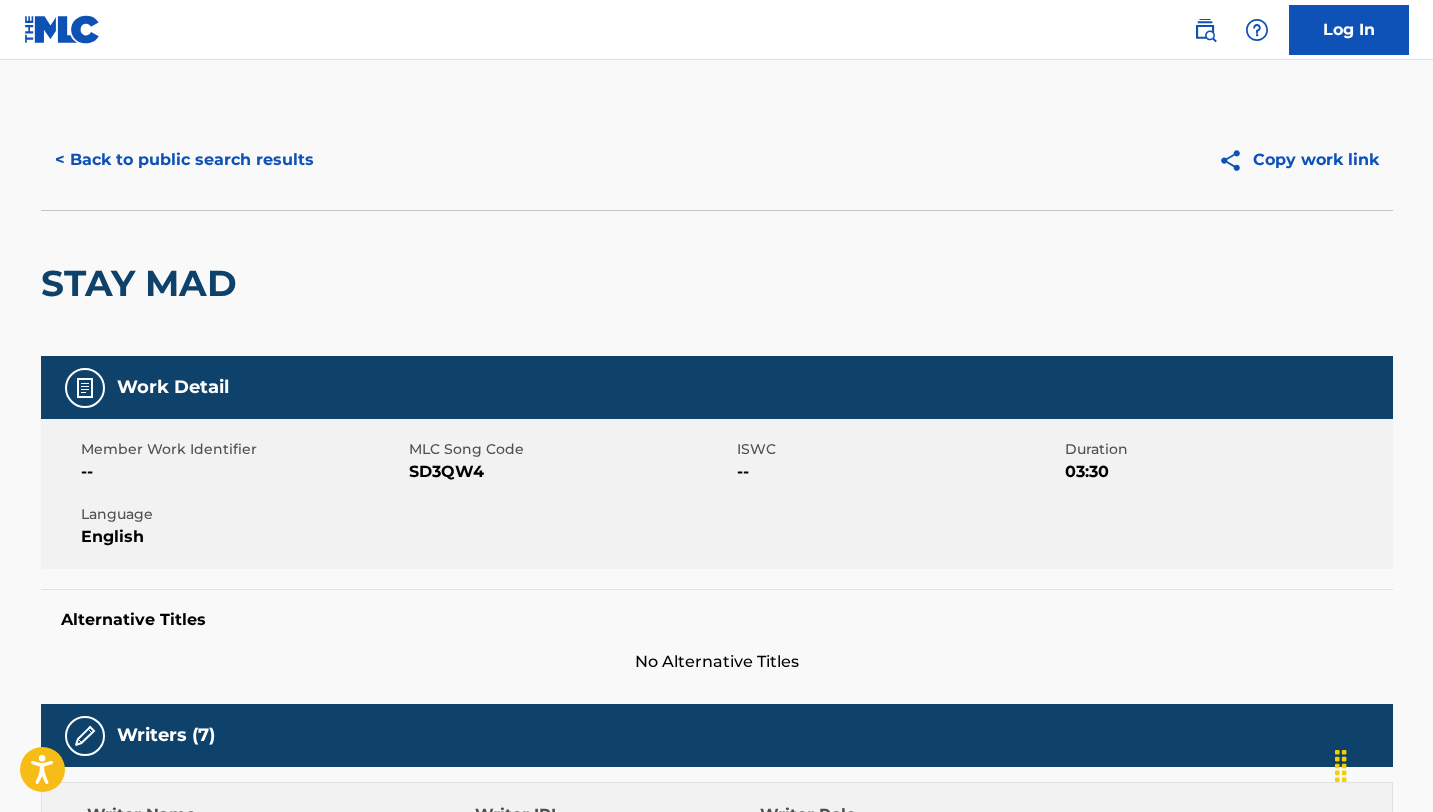 scroll, scrollTop: 1420, scrollLeft: 0, axis: vertical 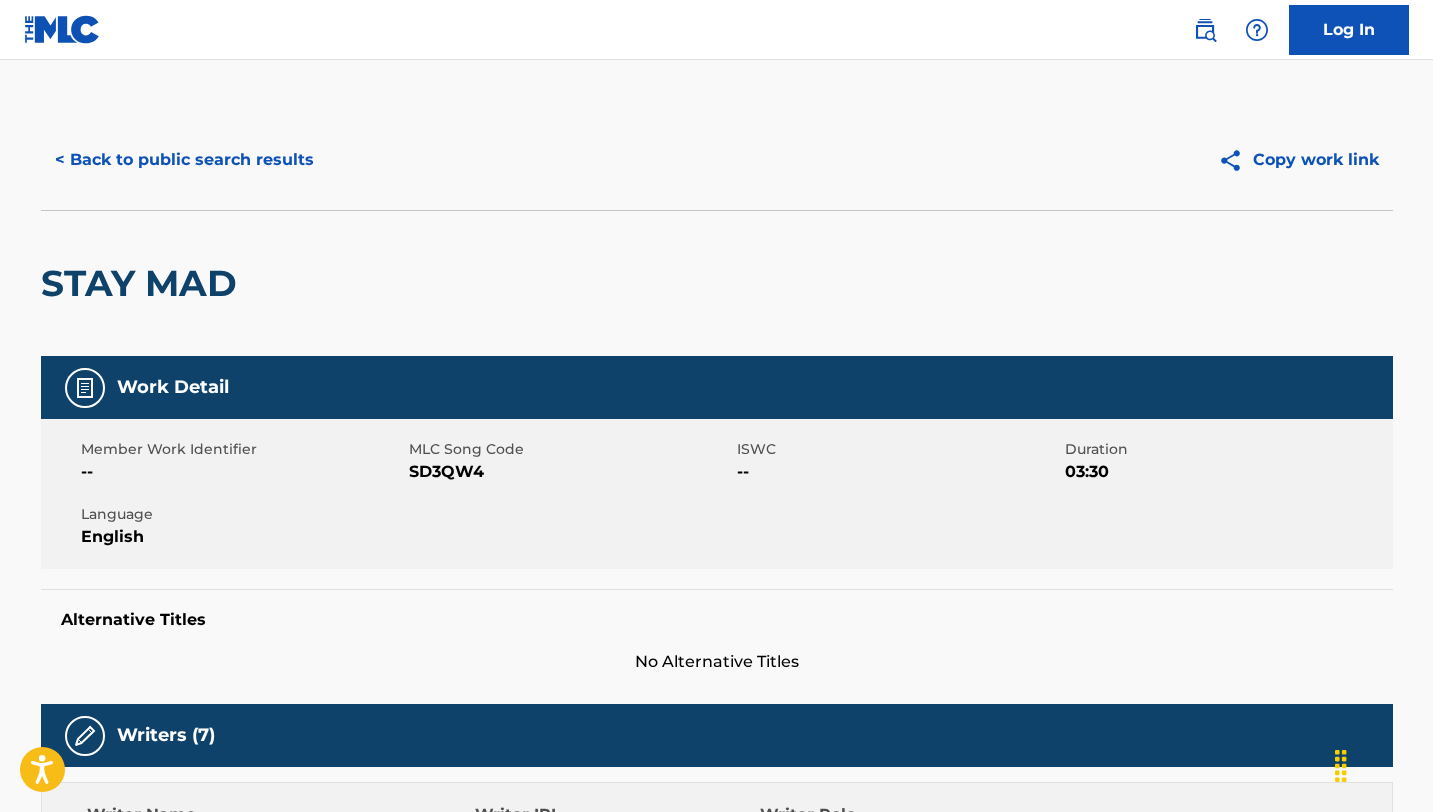 click on "< Back to public search results" at bounding box center [184, 160] 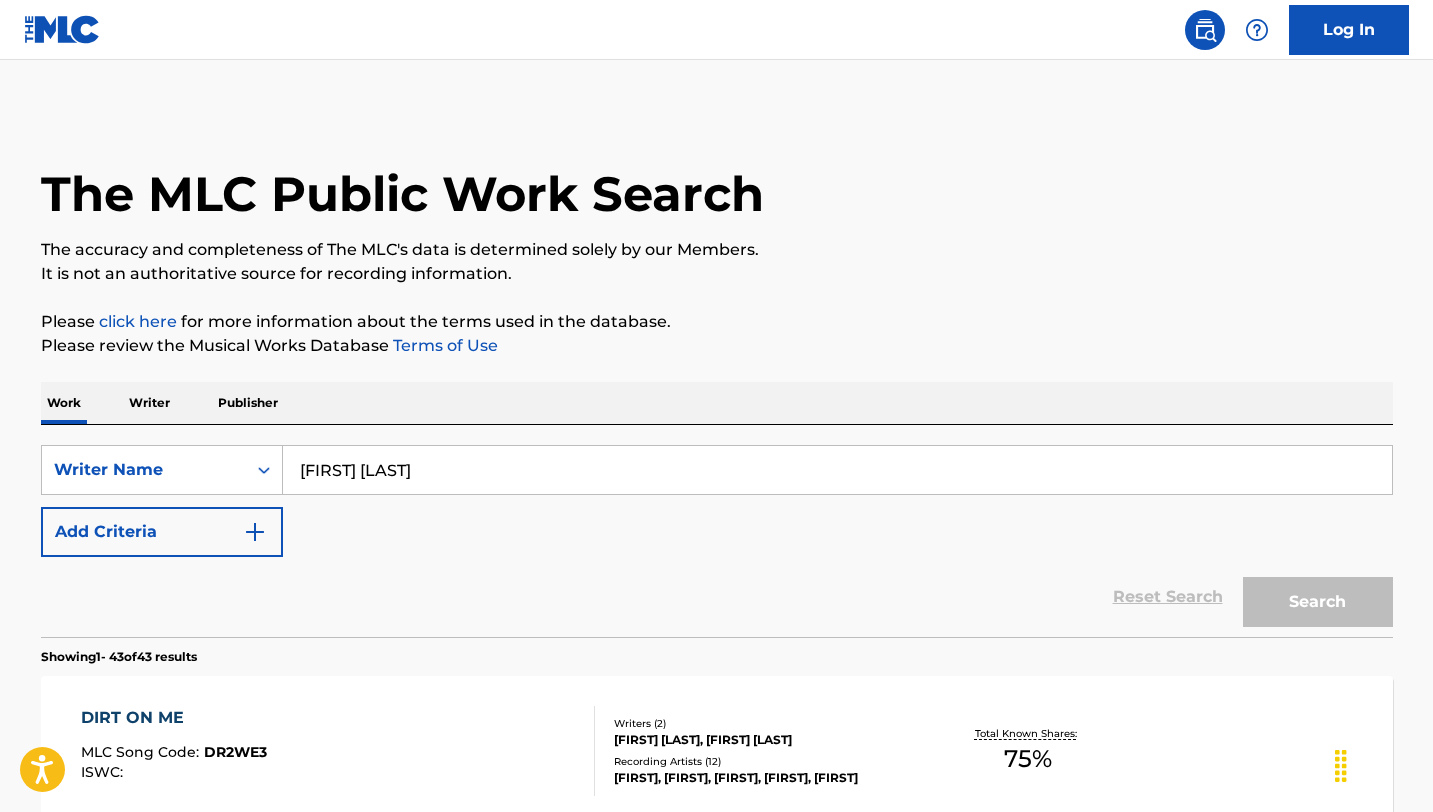 scroll, scrollTop: 5863, scrollLeft: 0, axis: vertical 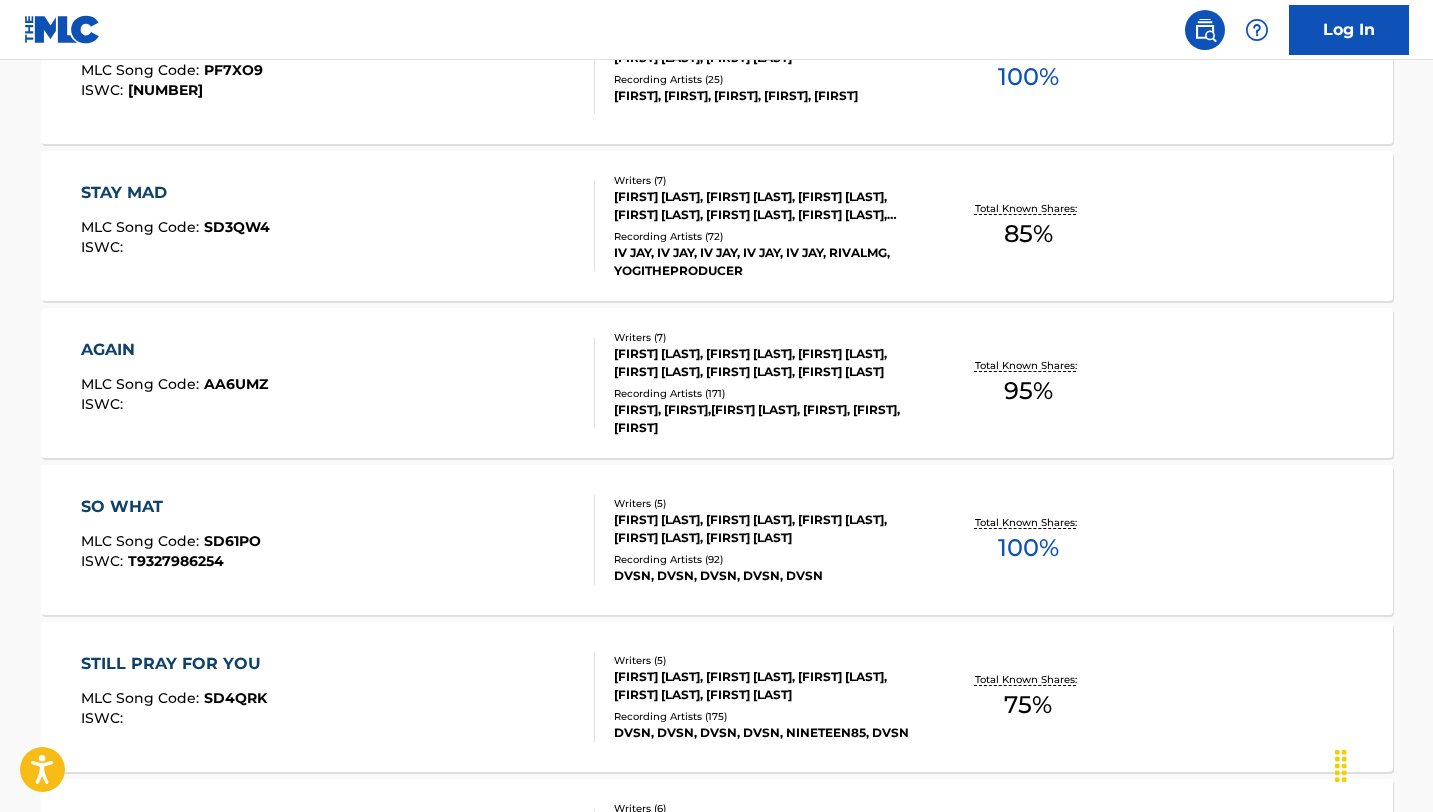 click on "AGAIN" at bounding box center [174, 350] 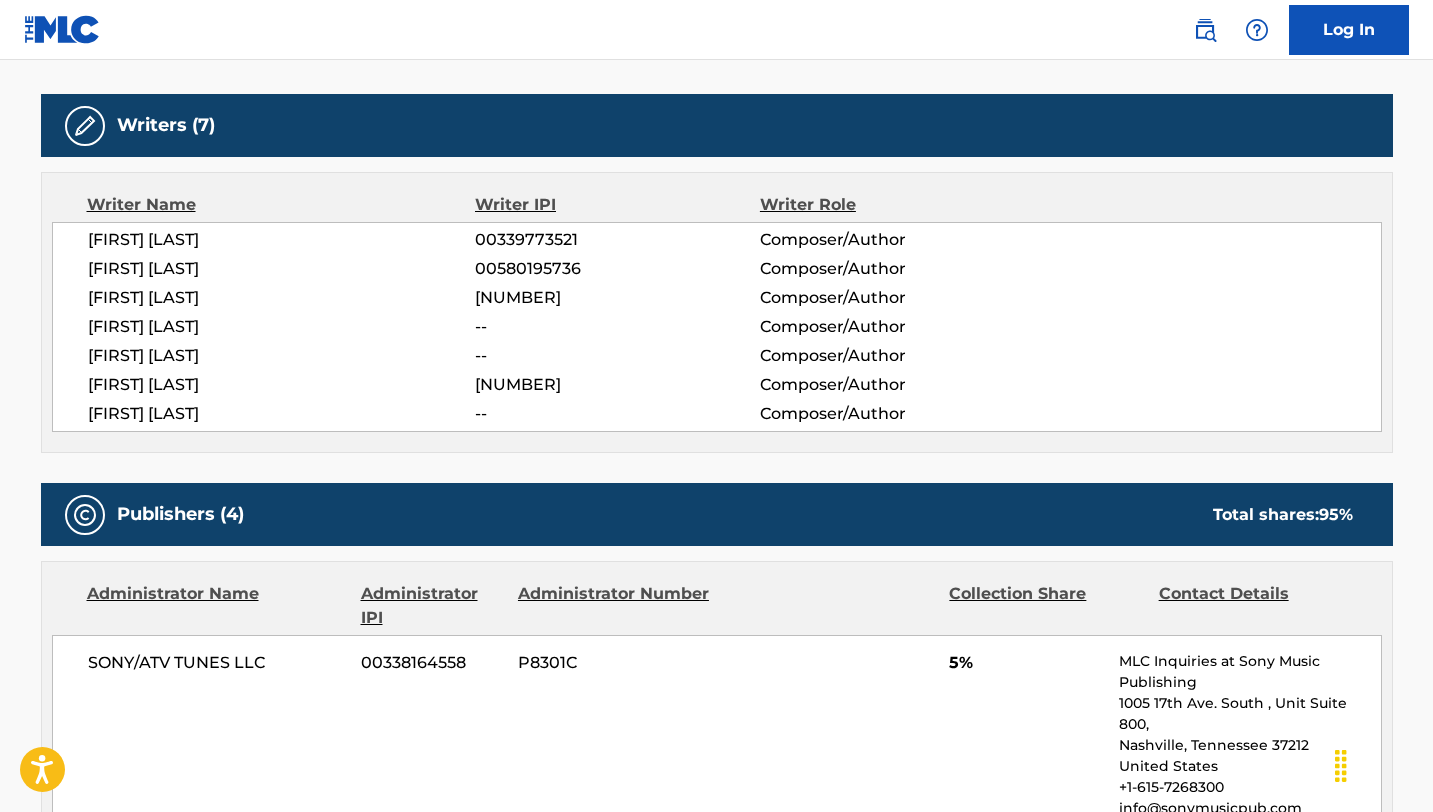 scroll, scrollTop: 0, scrollLeft: 0, axis: both 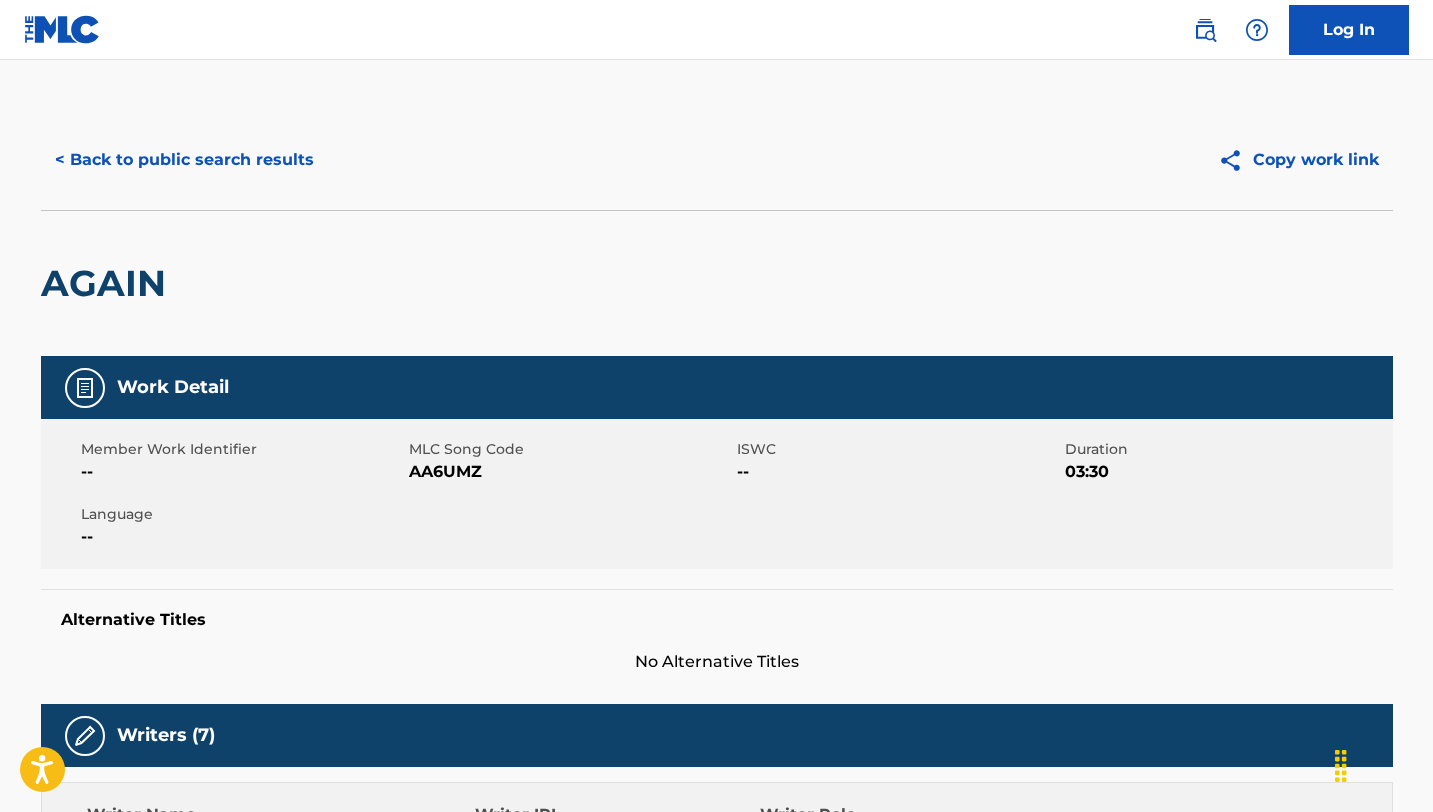 click on "< Back to public search results" at bounding box center [184, 160] 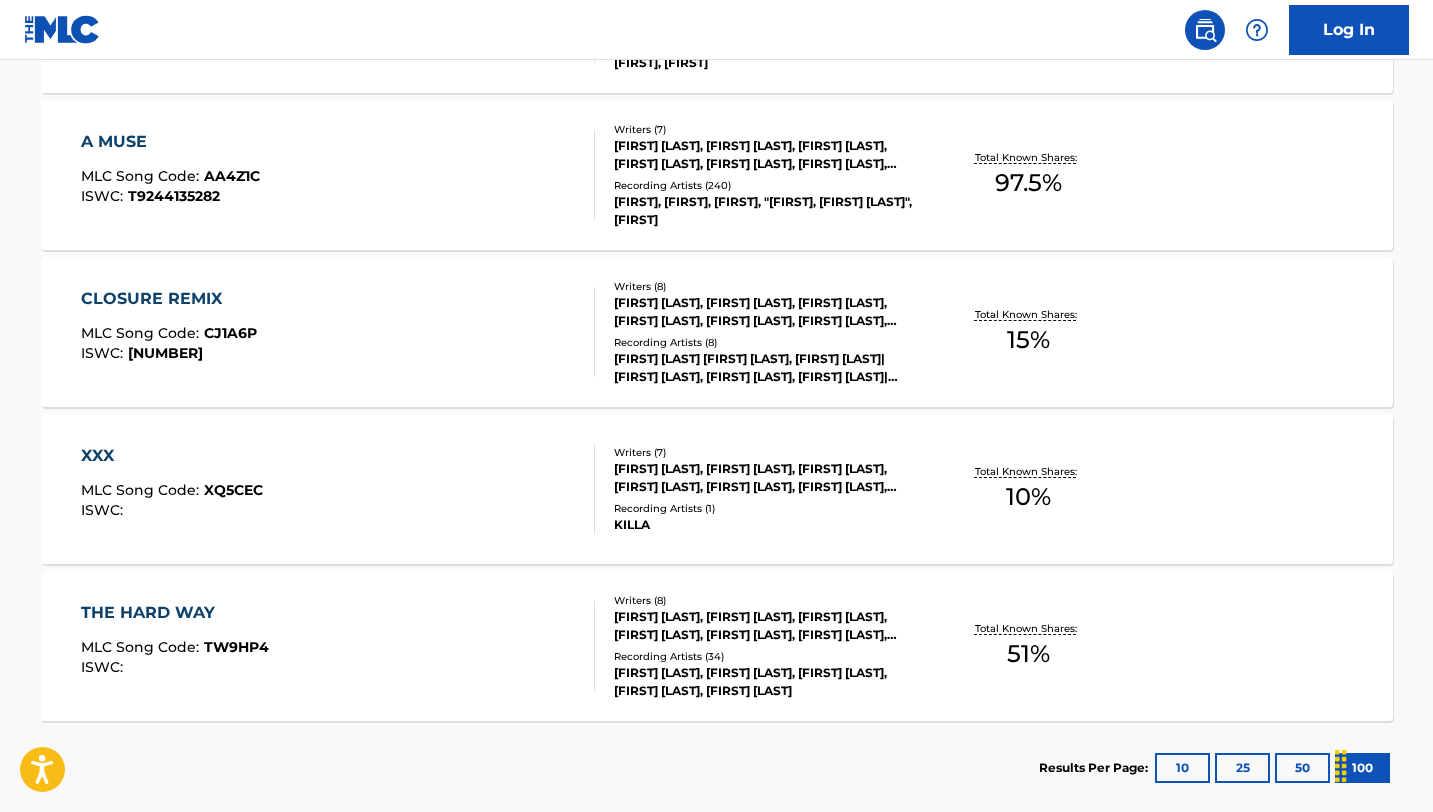 scroll, scrollTop: 6711, scrollLeft: 0, axis: vertical 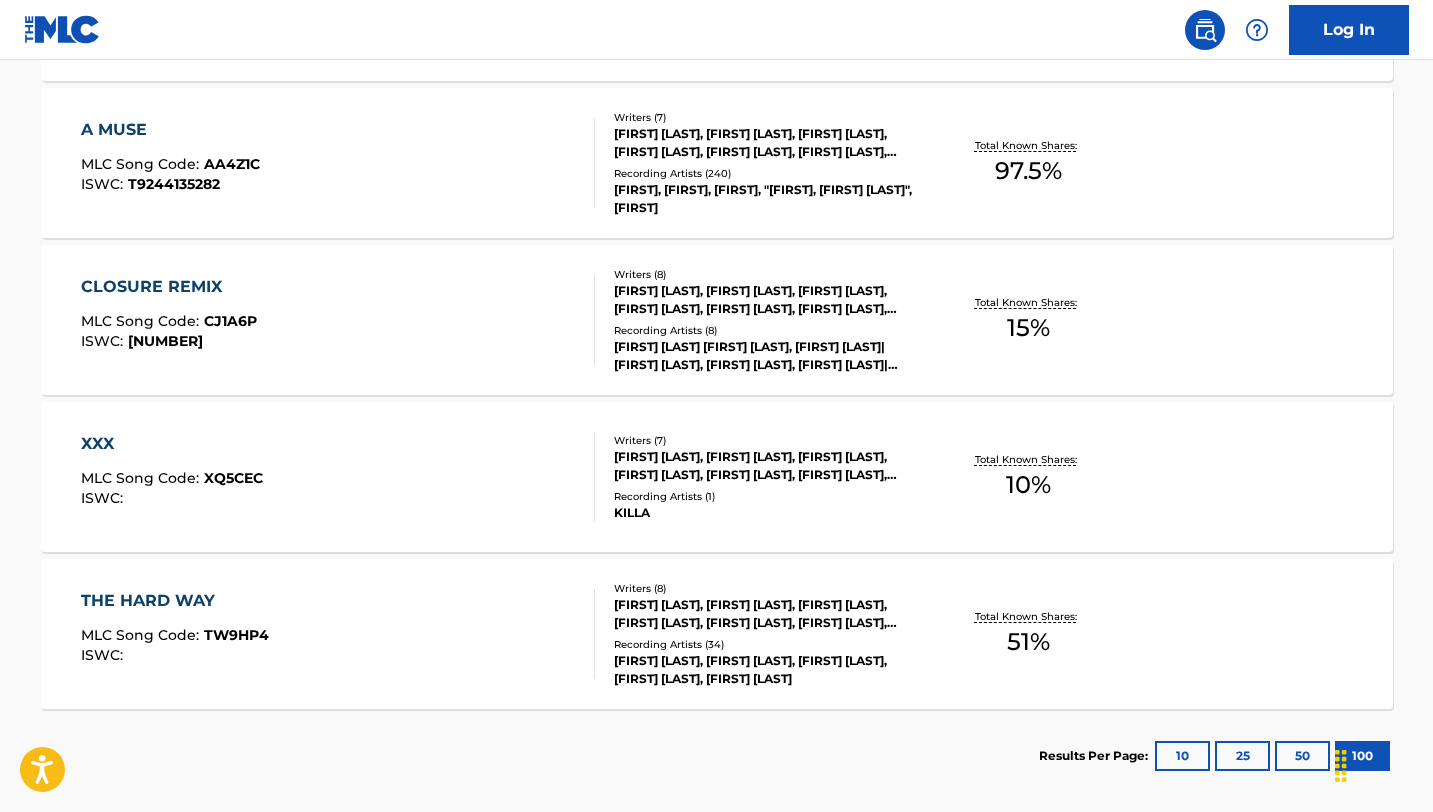 click on "THE HARD WAY" at bounding box center (175, 601) 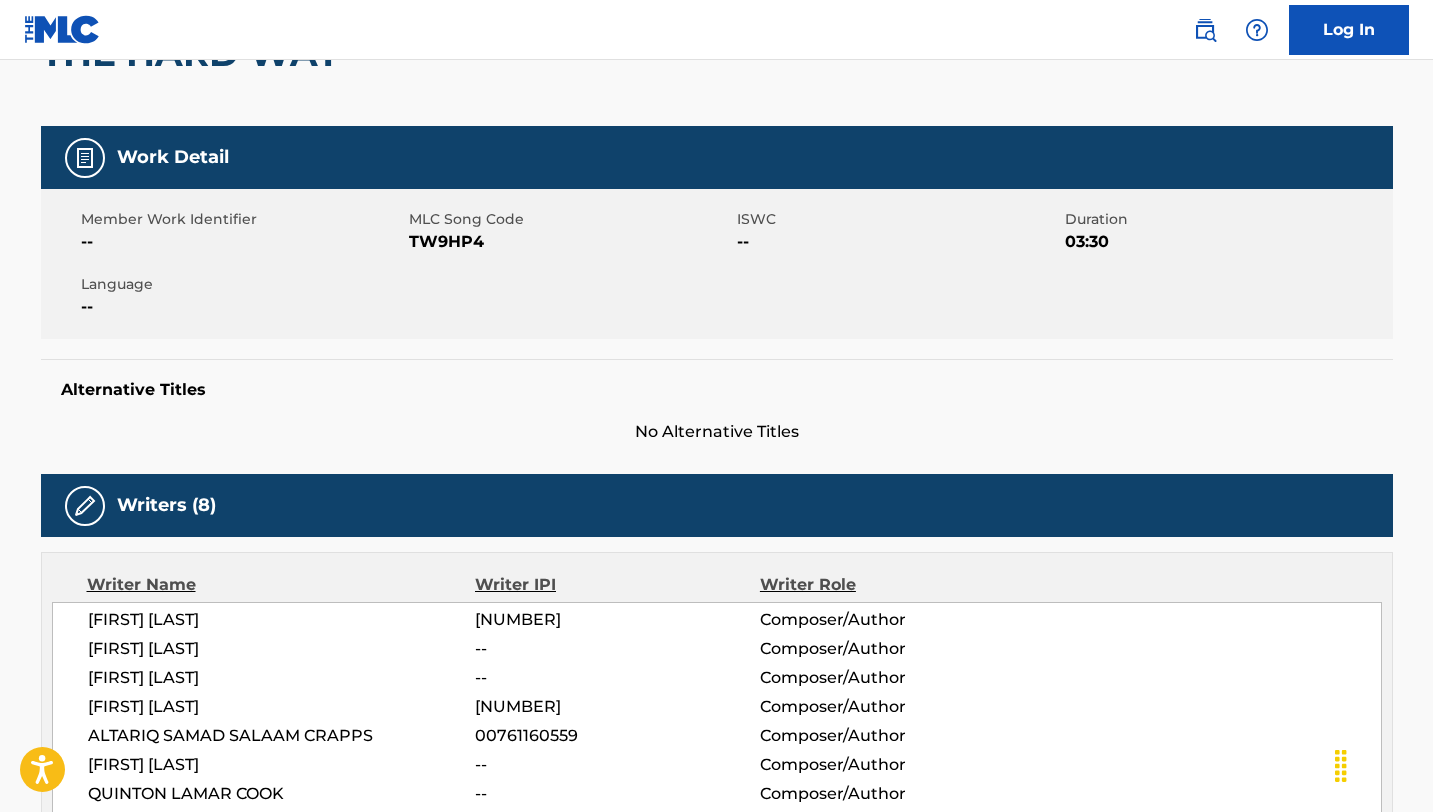 scroll, scrollTop: 0, scrollLeft: 0, axis: both 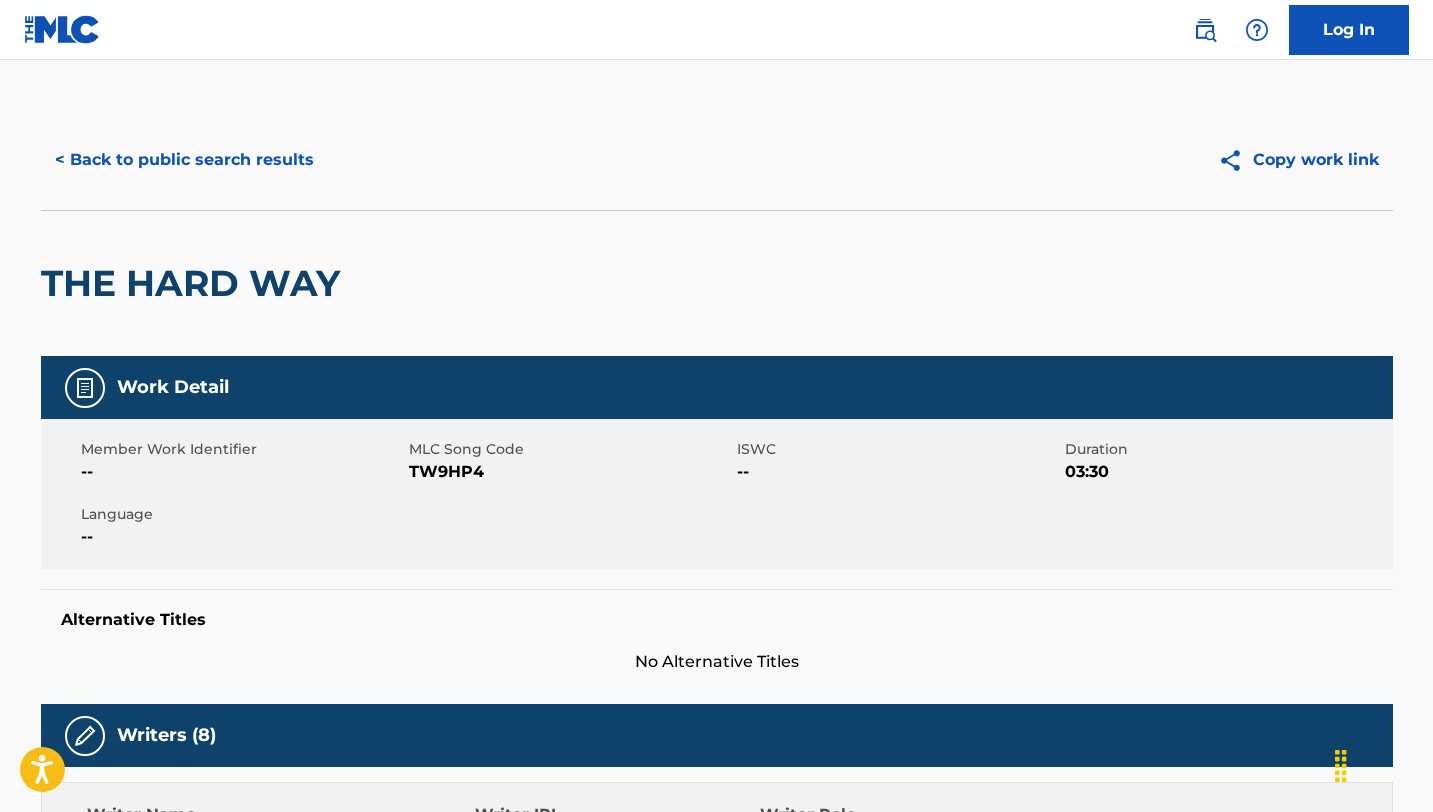 click on "< Back to public search results" at bounding box center (184, 160) 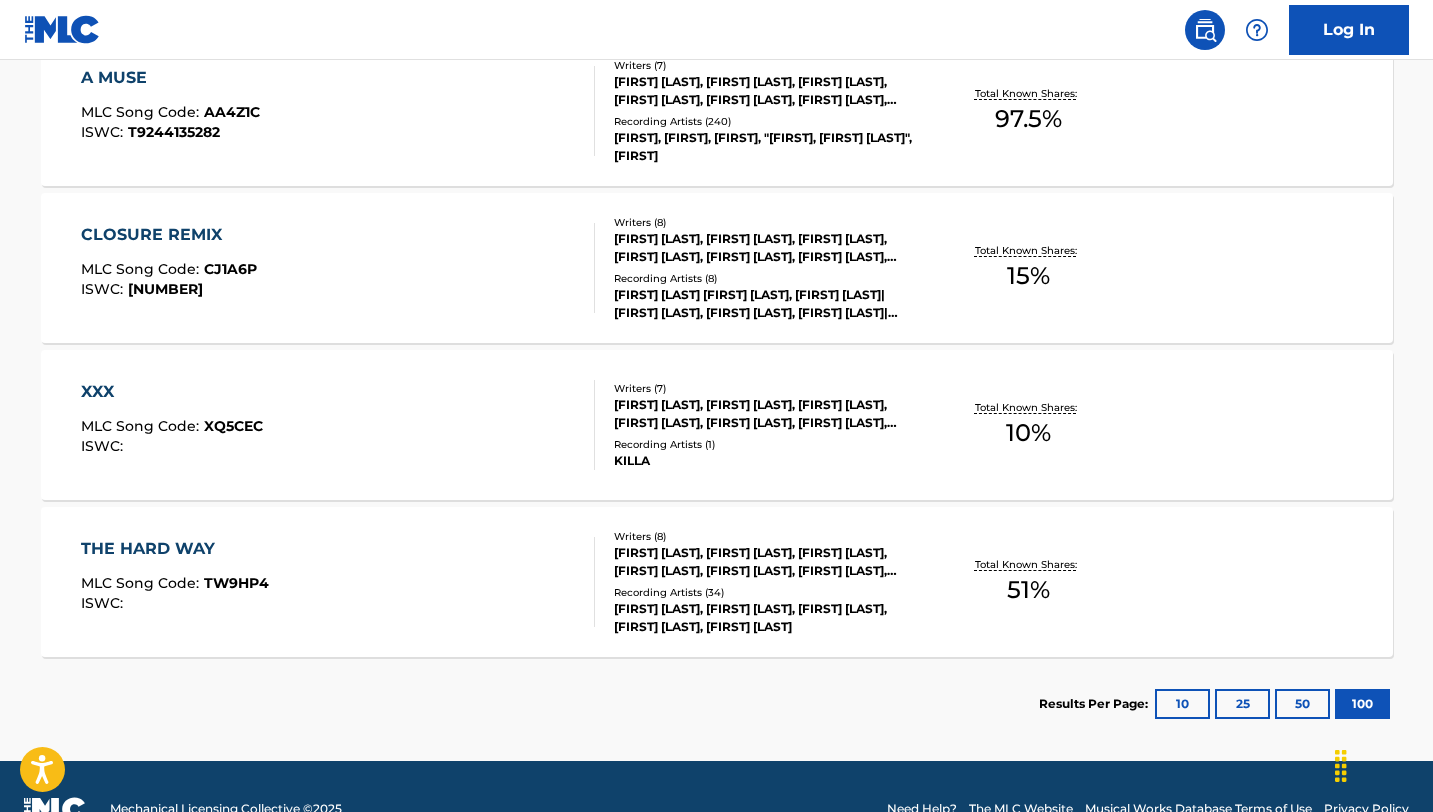 click on "XXX" at bounding box center (172, 392) 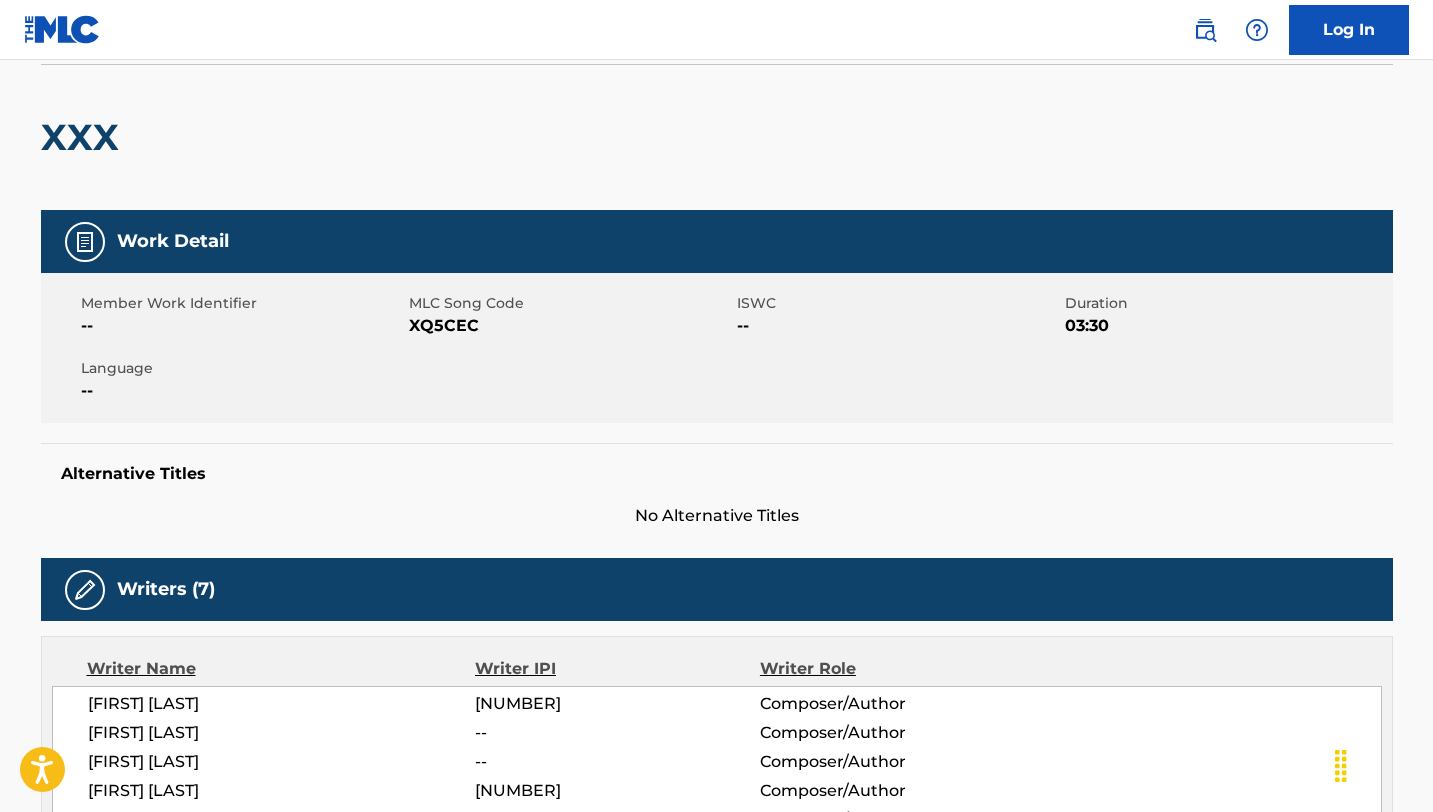 scroll, scrollTop: 0, scrollLeft: 0, axis: both 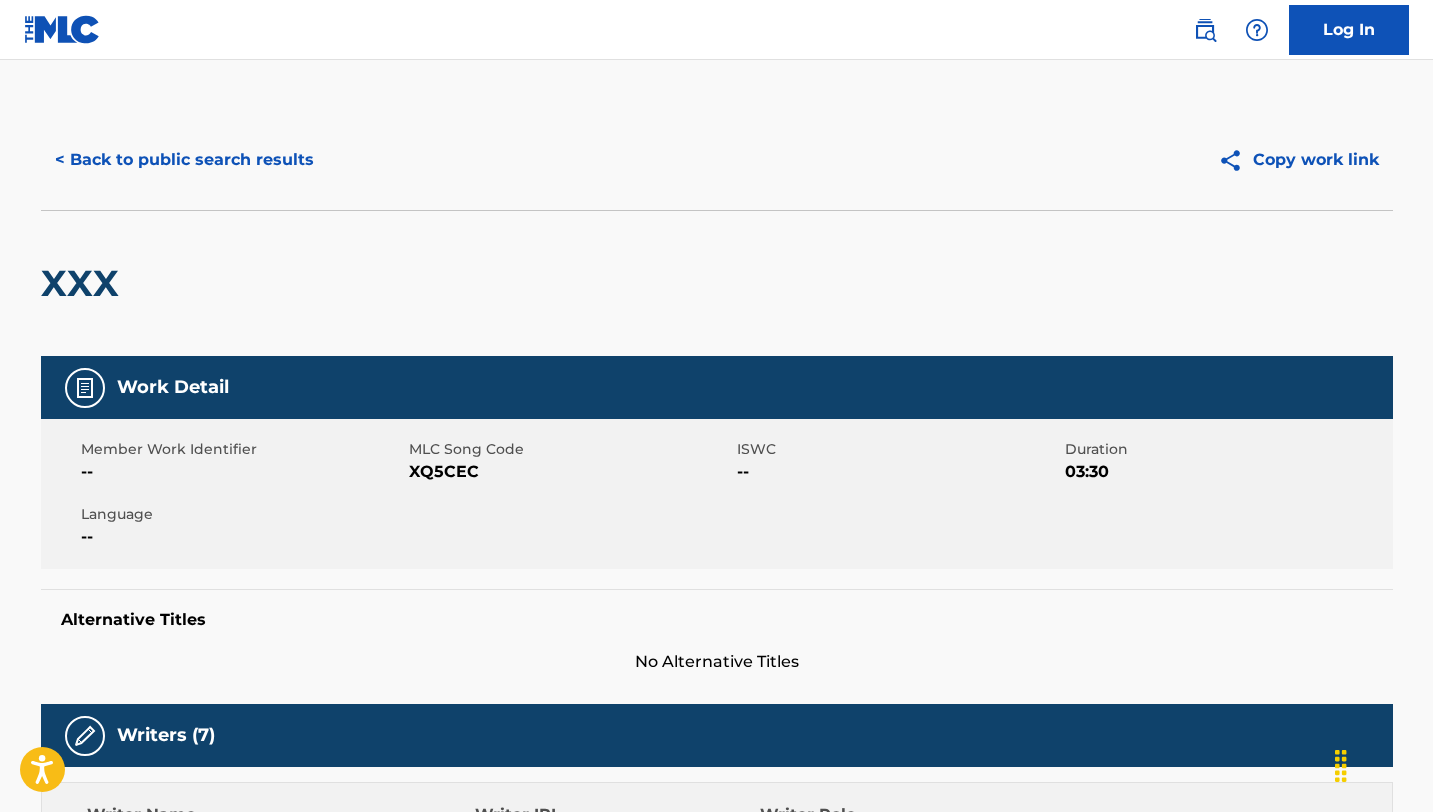 click on "< Back to public search results" at bounding box center [184, 160] 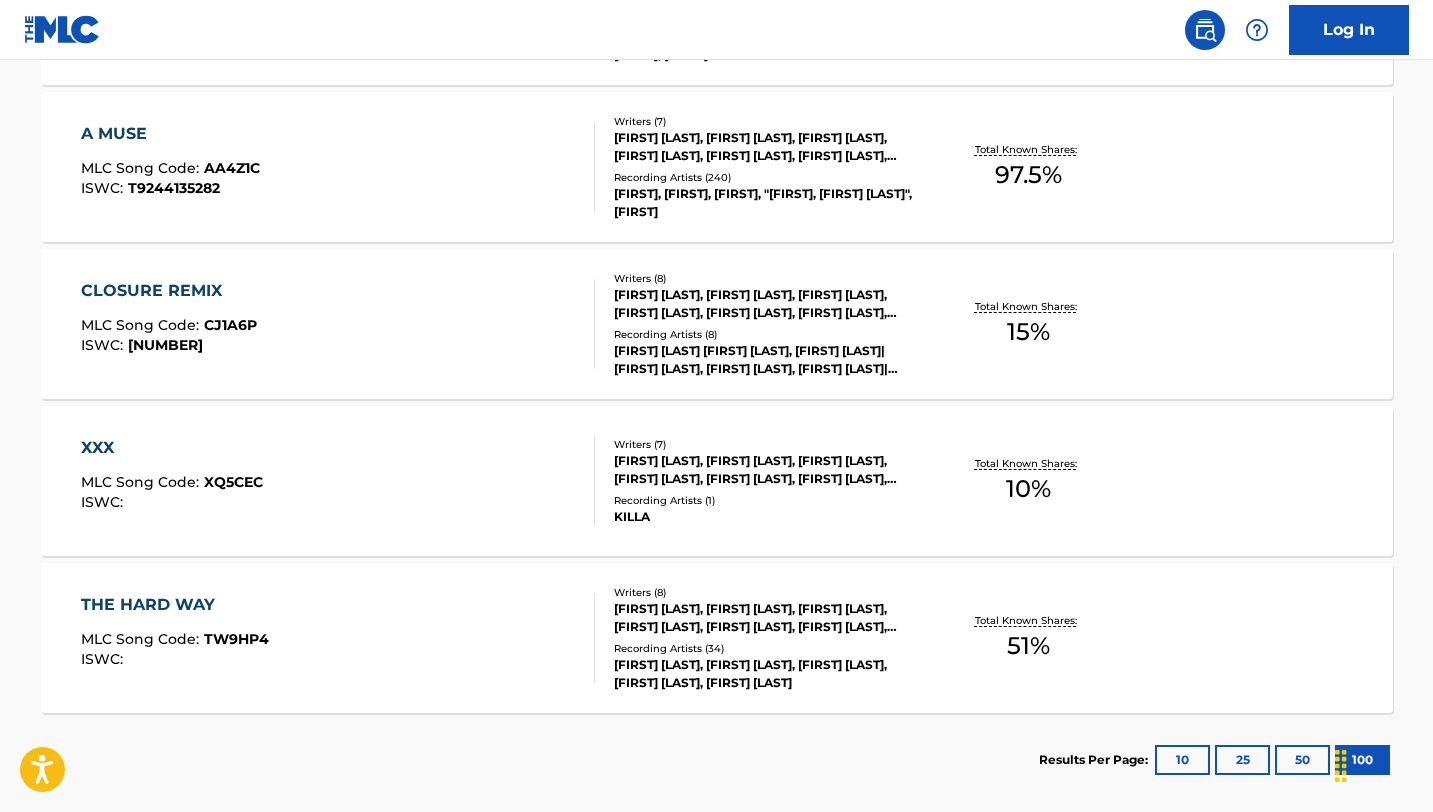 scroll, scrollTop: 6693, scrollLeft: 0, axis: vertical 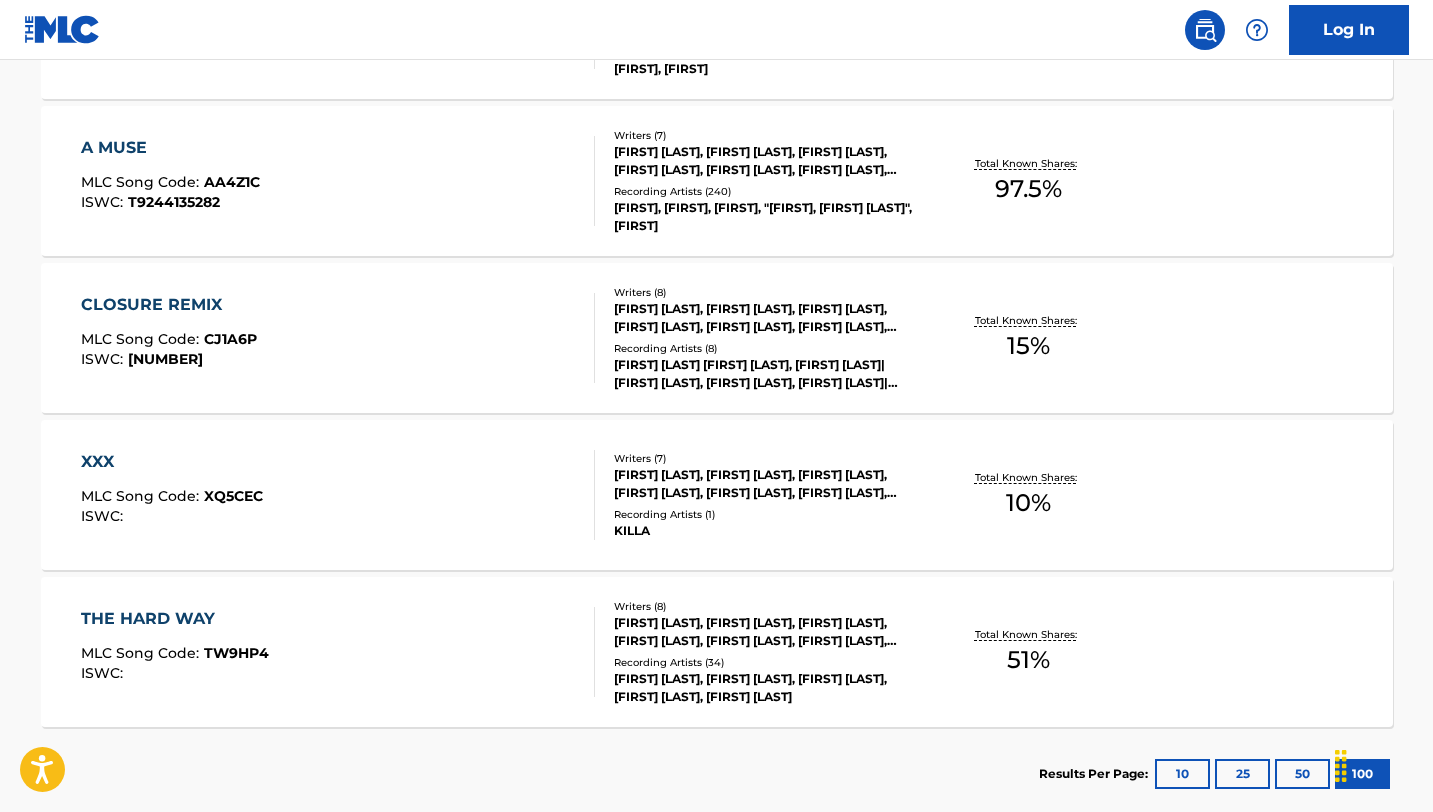 click on "CLOSURE REMIX" at bounding box center (169, 305) 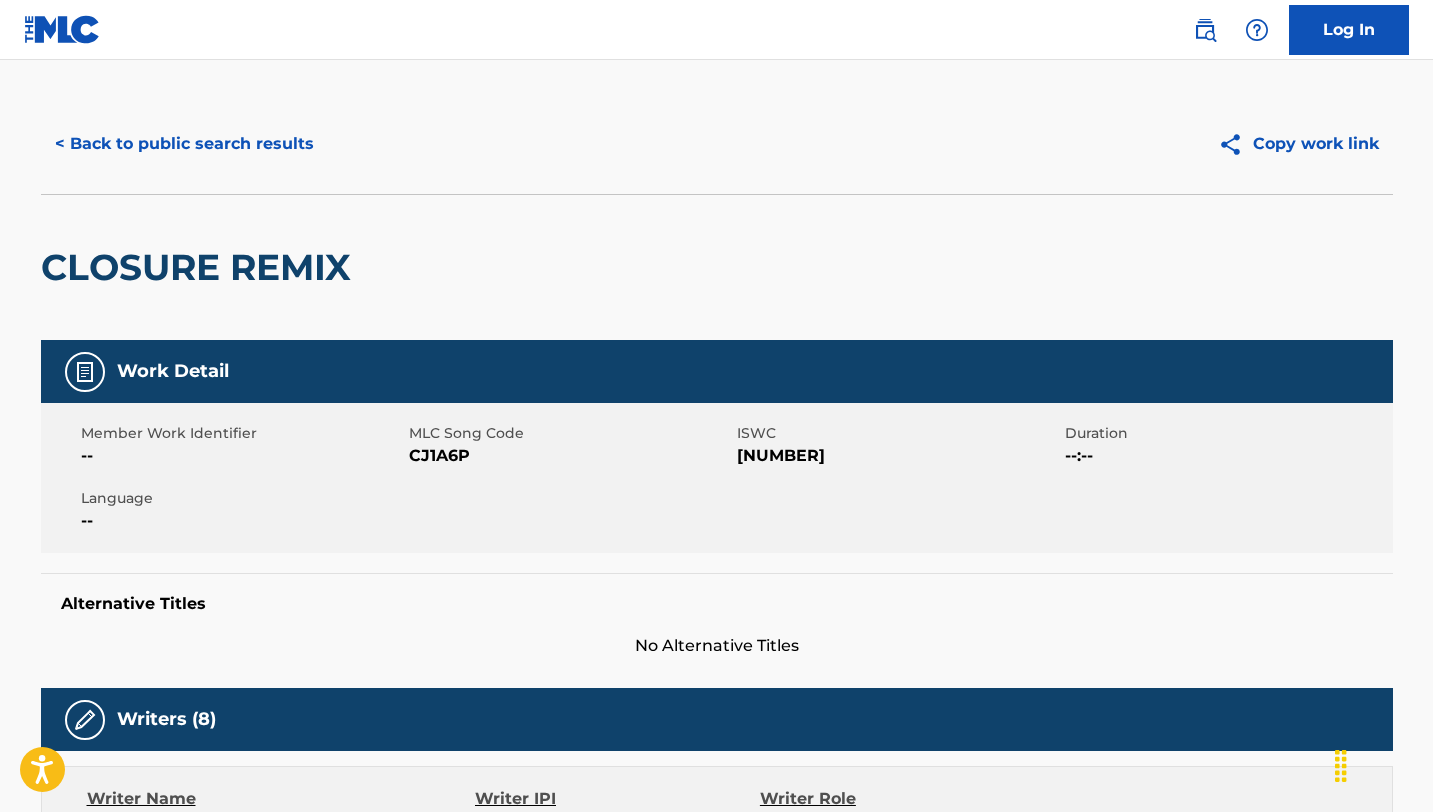 scroll, scrollTop: 0, scrollLeft: 0, axis: both 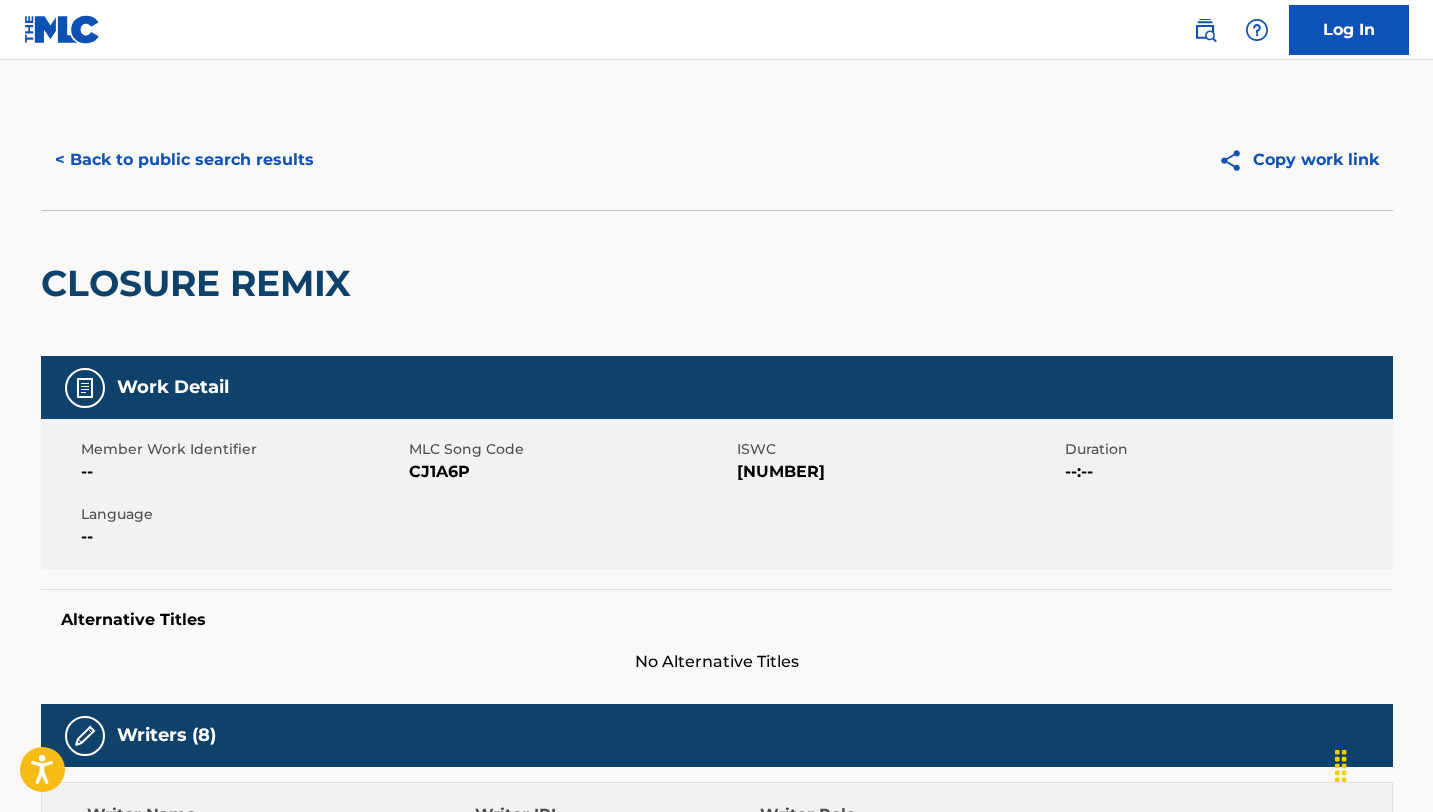 click on "< Back to public search results" at bounding box center [184, 160] 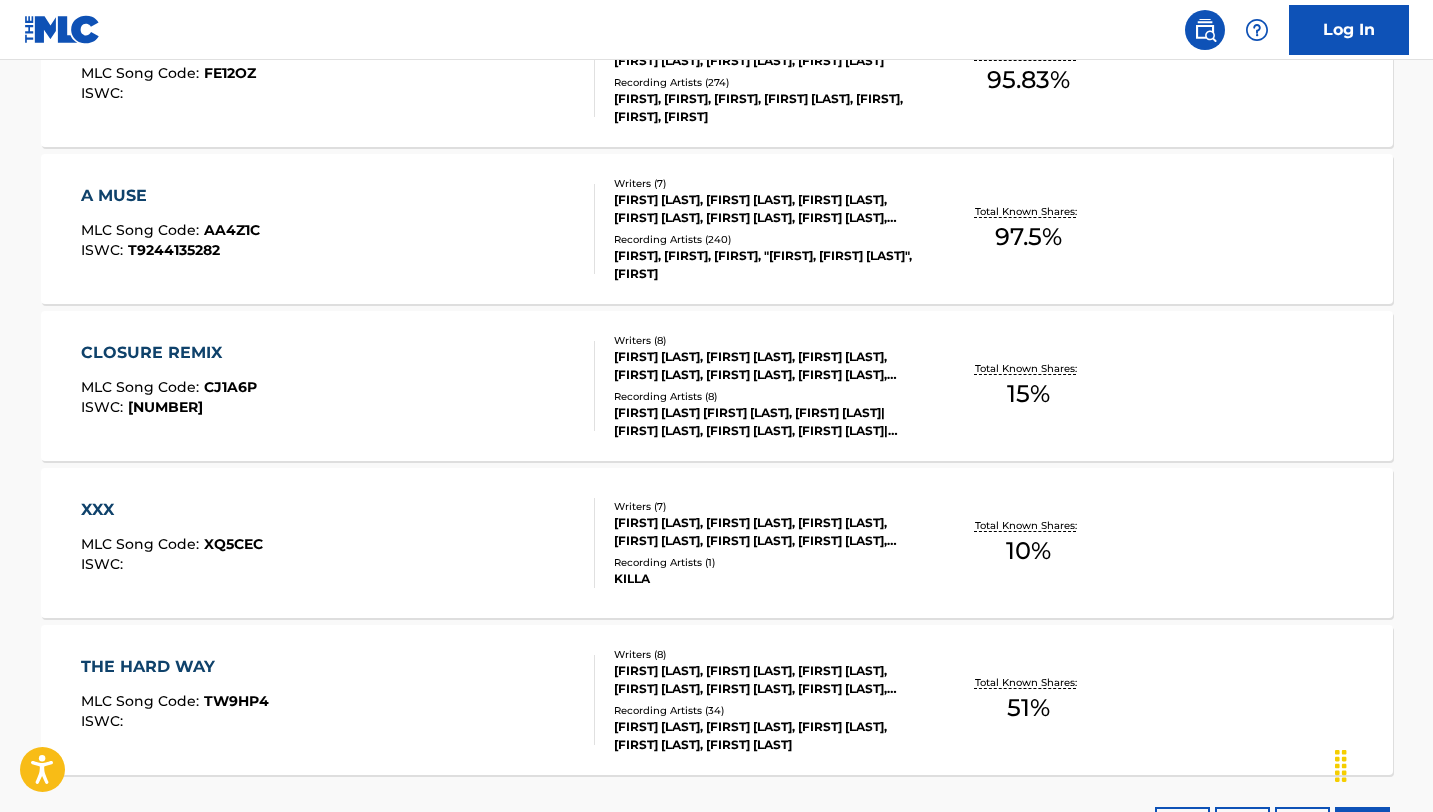 scroll, scrollTop: 6641, scrollLeft: 0, axis: vertical 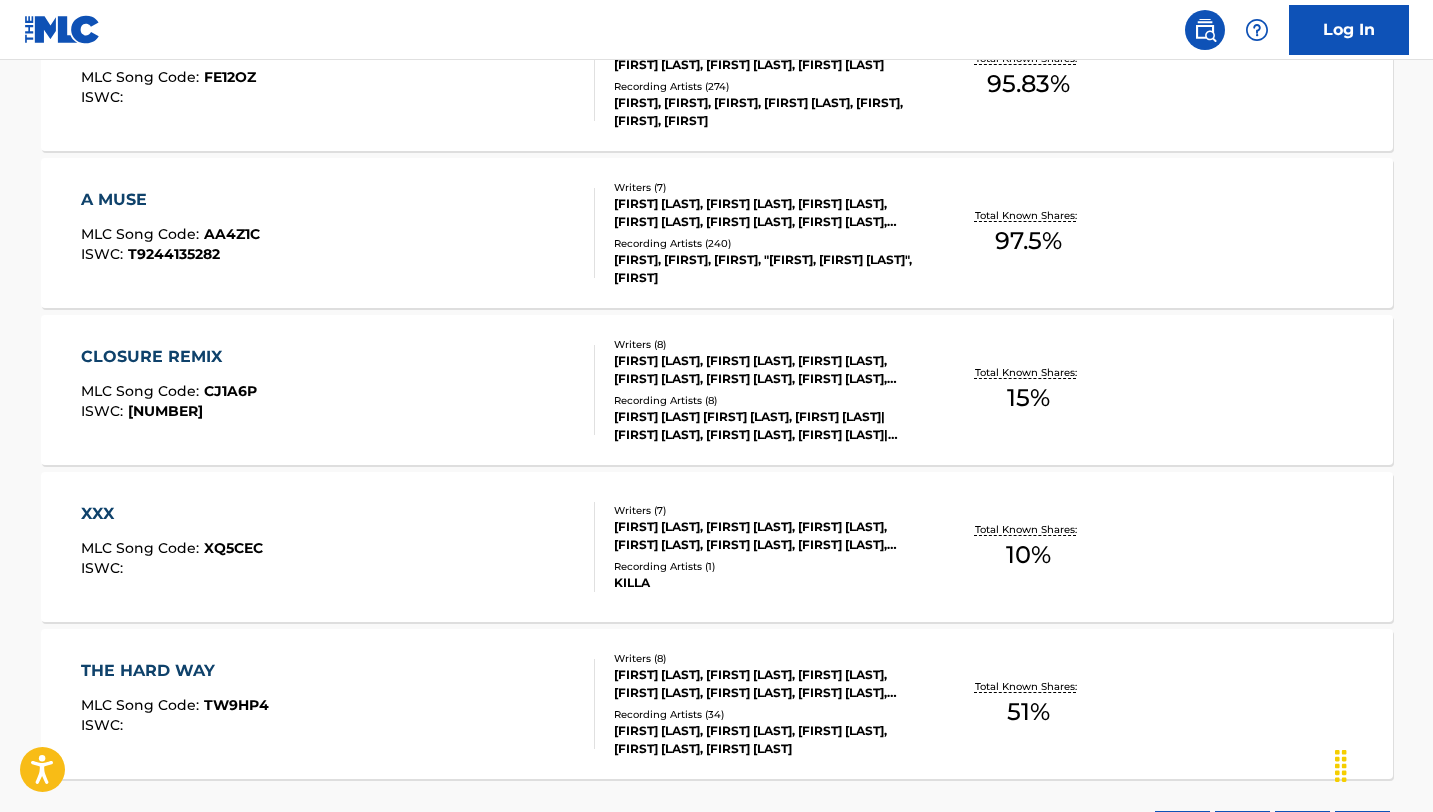 click on "A MUSE" at bounding box center (170, 200) 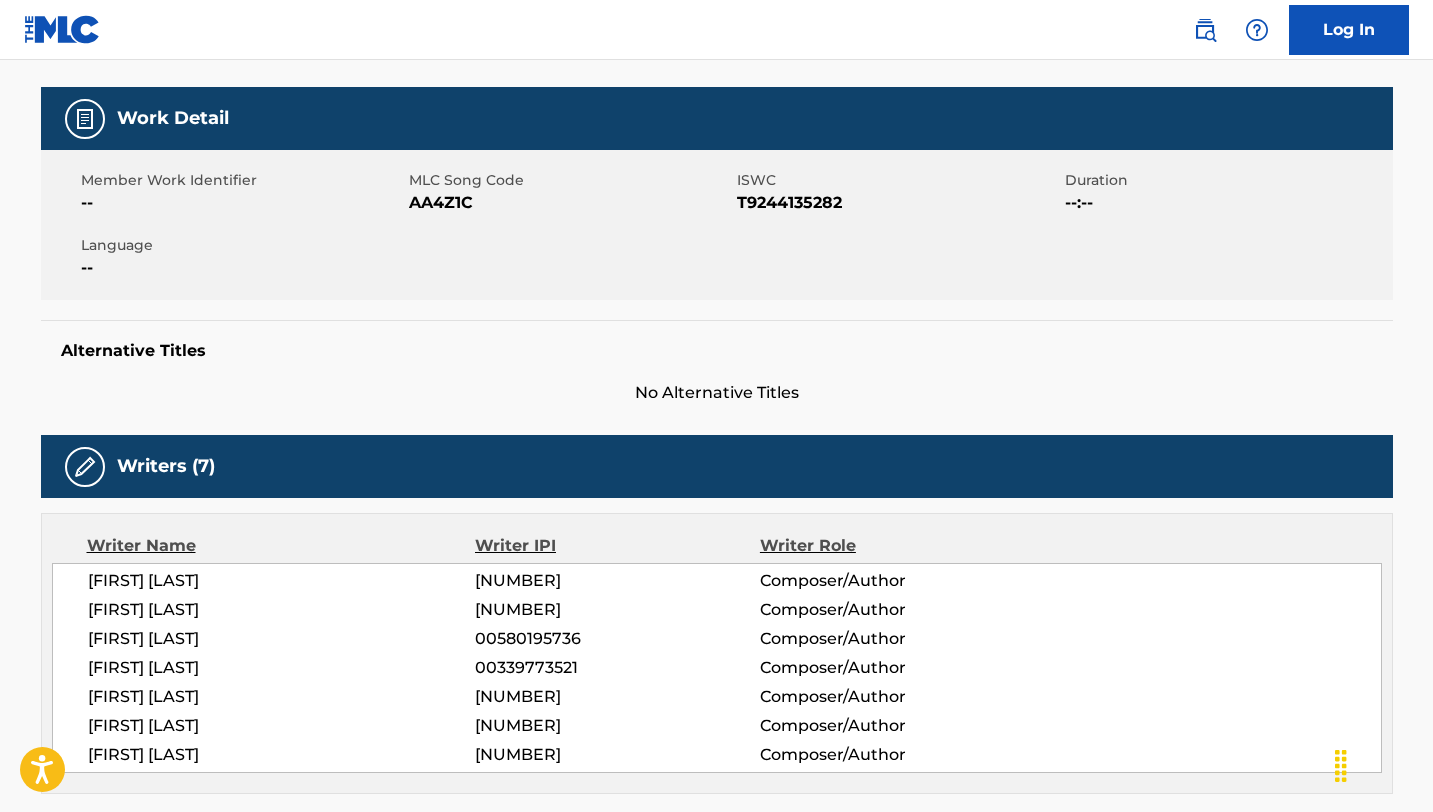 scroll, scrollTop: 0, scrollLeft: 0, axis: both 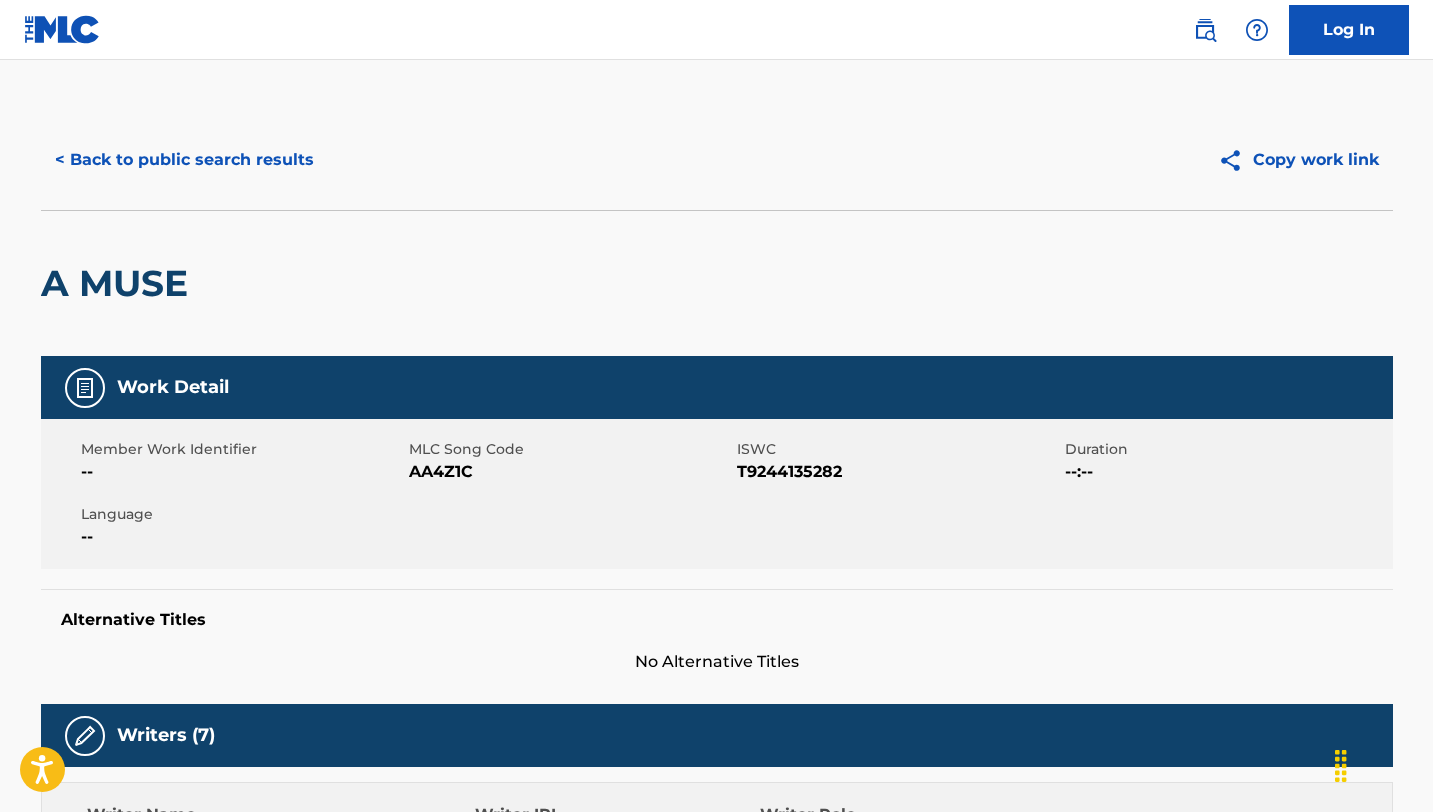 click on "< Back to public search results" at bounding box center [184, 160] 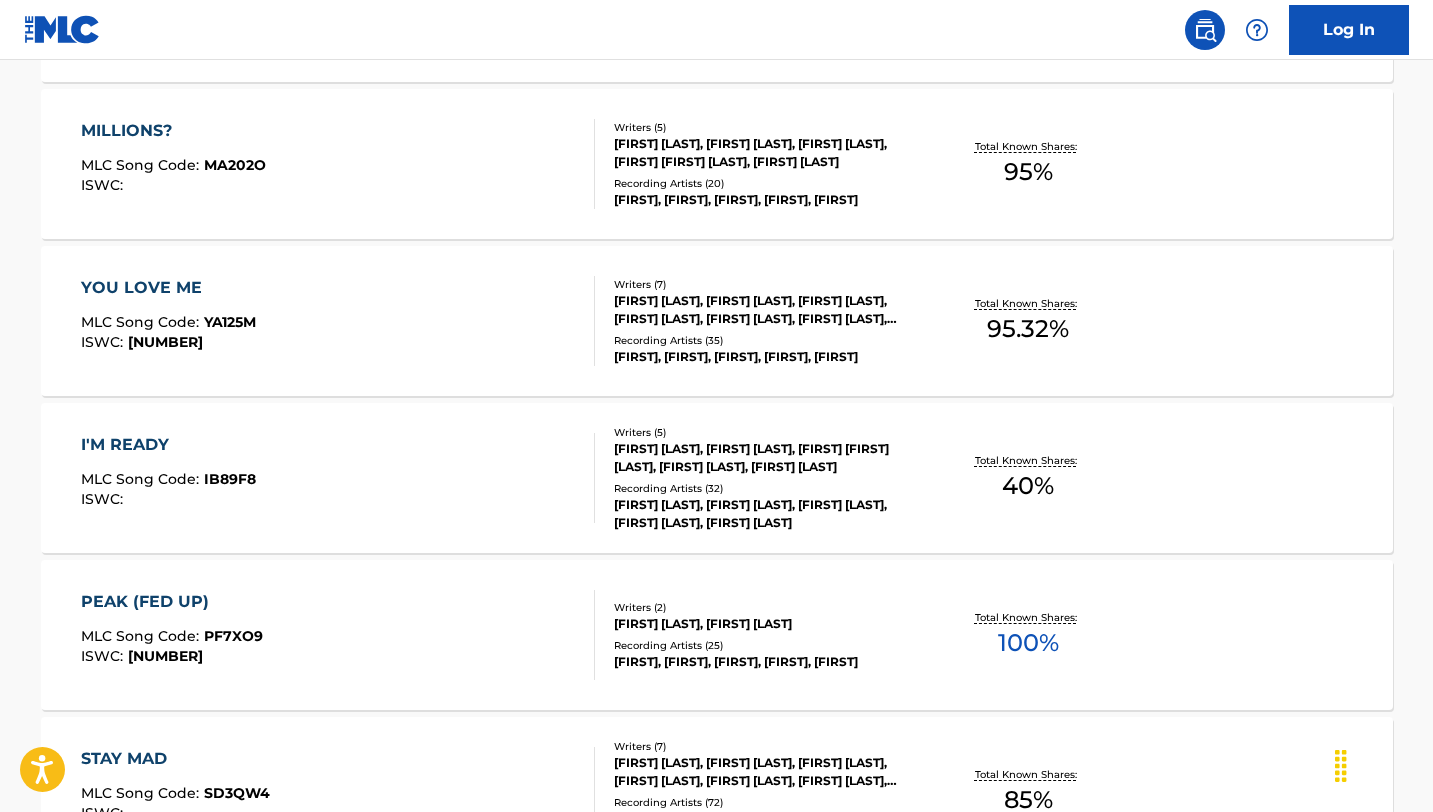 scroll, scrollTop: 5273, scrollLeft: 0, axis: vertical 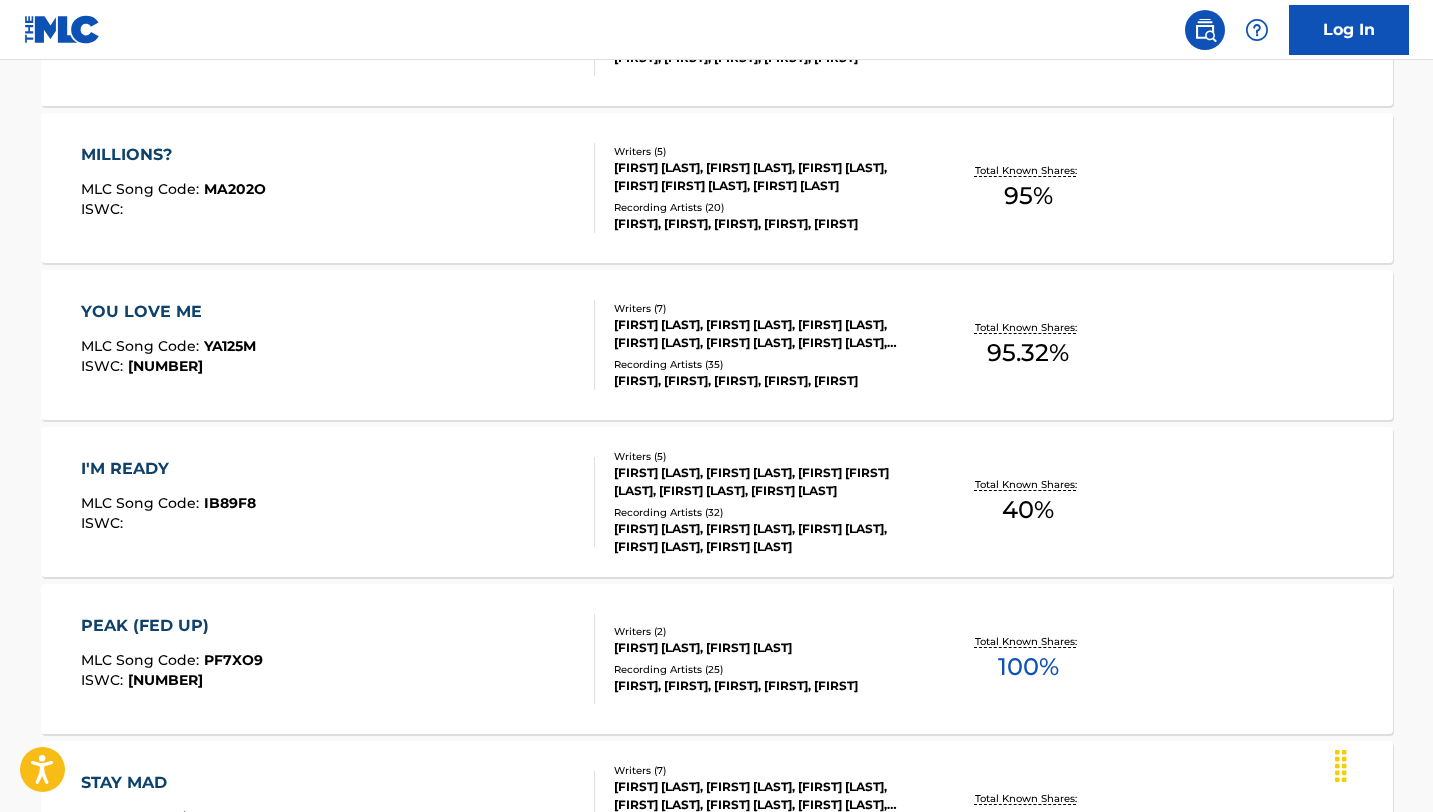 click on "I'M READY" at bounding box center (168, 469) 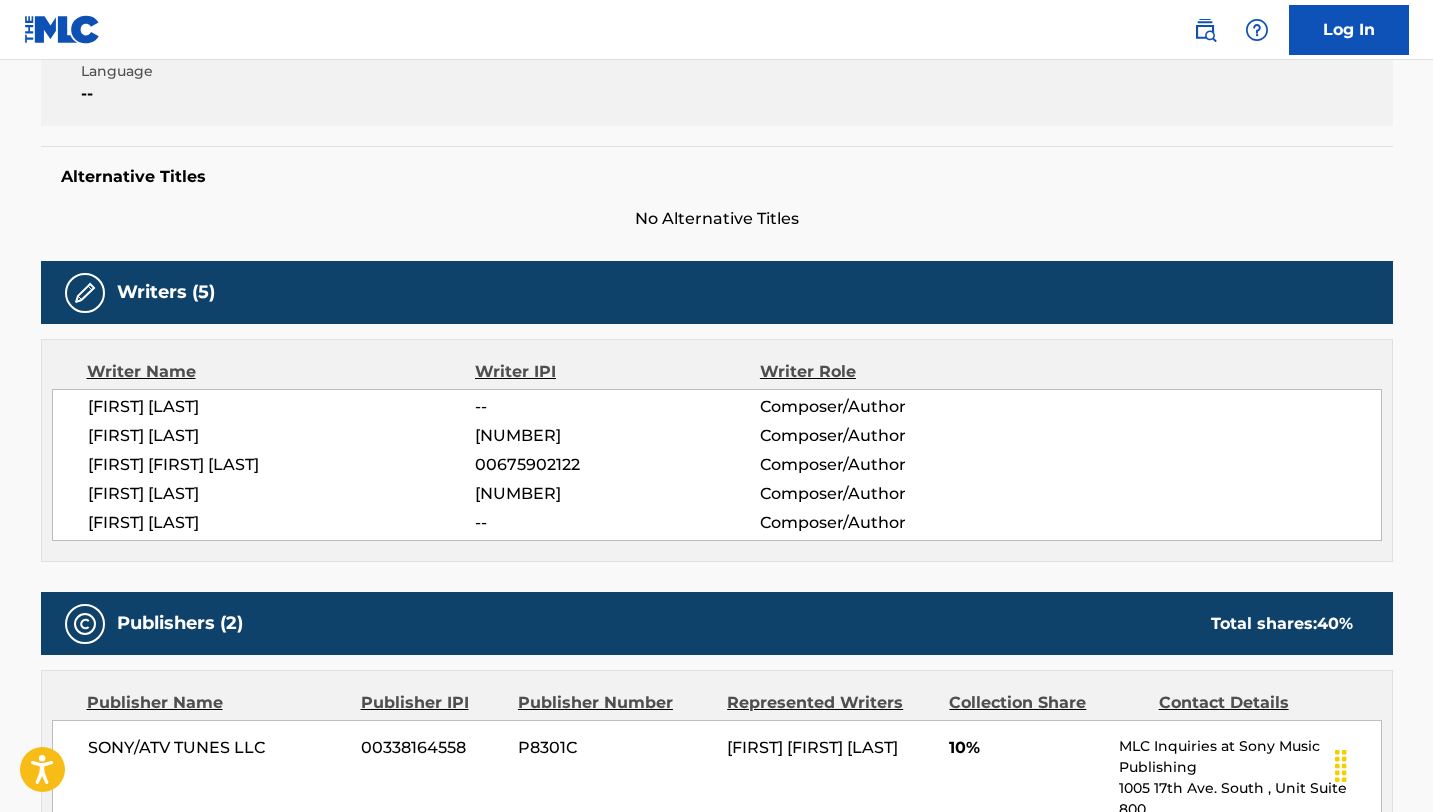 scroll, scrollTop: 0, scrollLeft: 0, axis: both 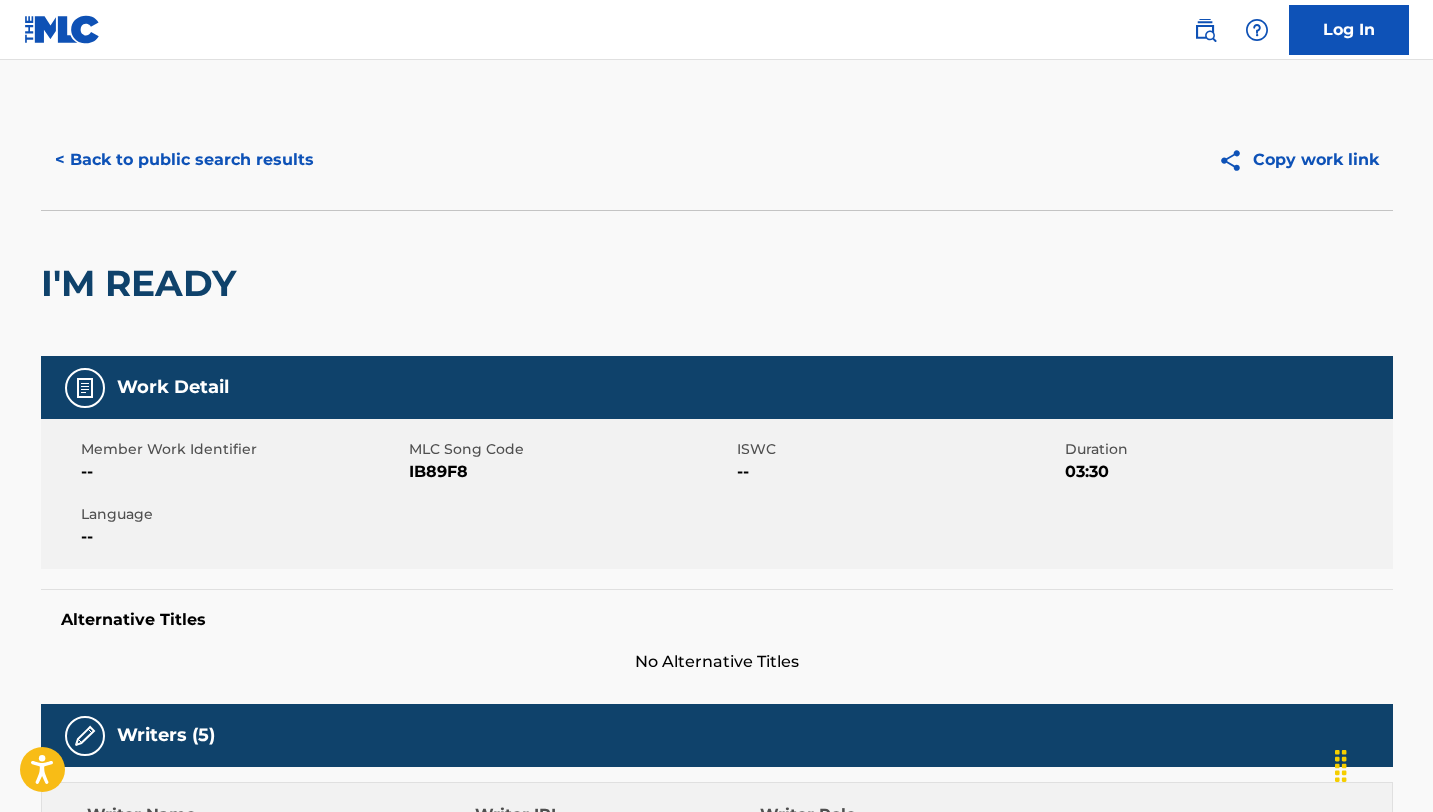 click on "< Back to public search results" at bounding box center [184, 160] 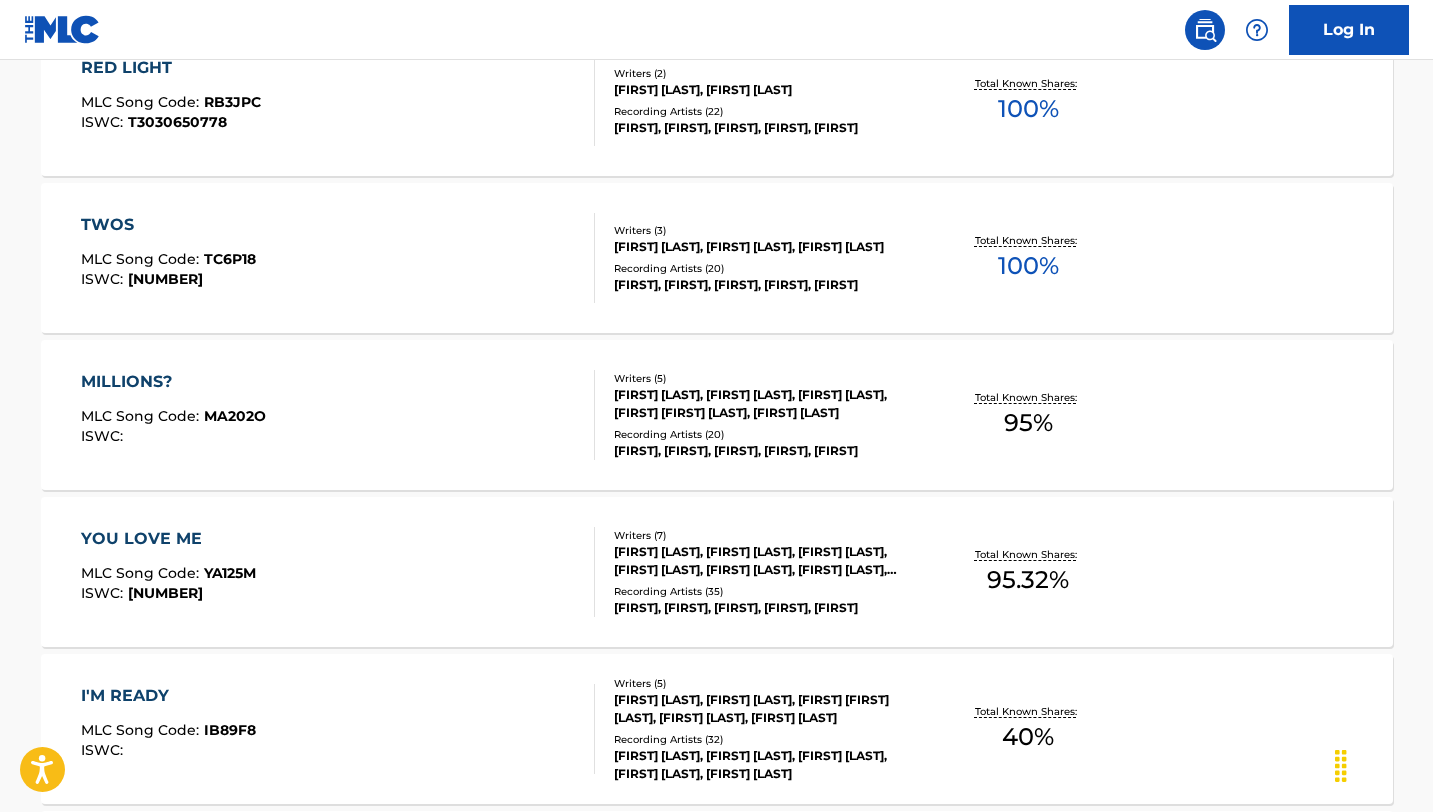scroll, scrollTop: 5008, scrollLeft: 0, axis: vertical 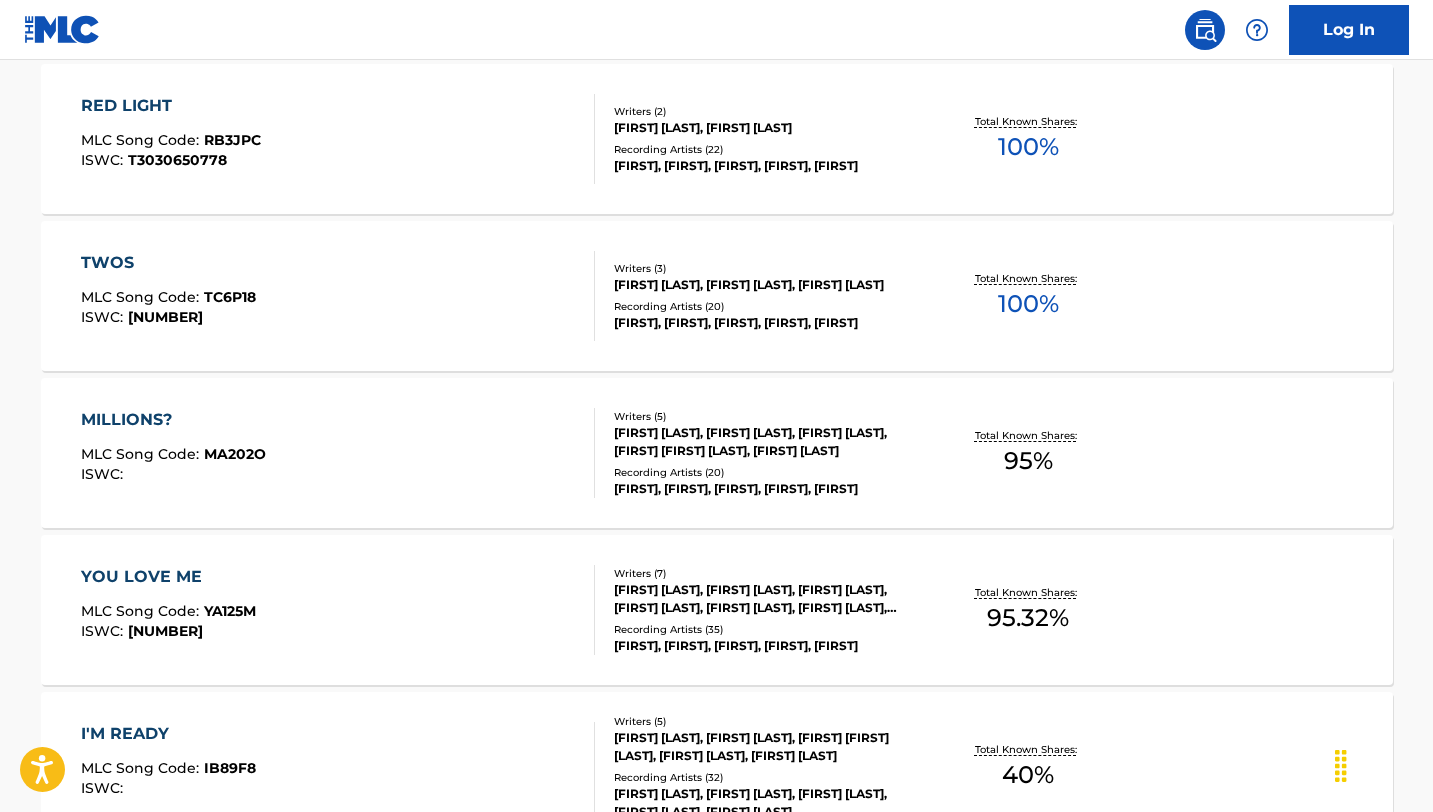 click on "MILLIONS?" at bounding box center [173, 420] 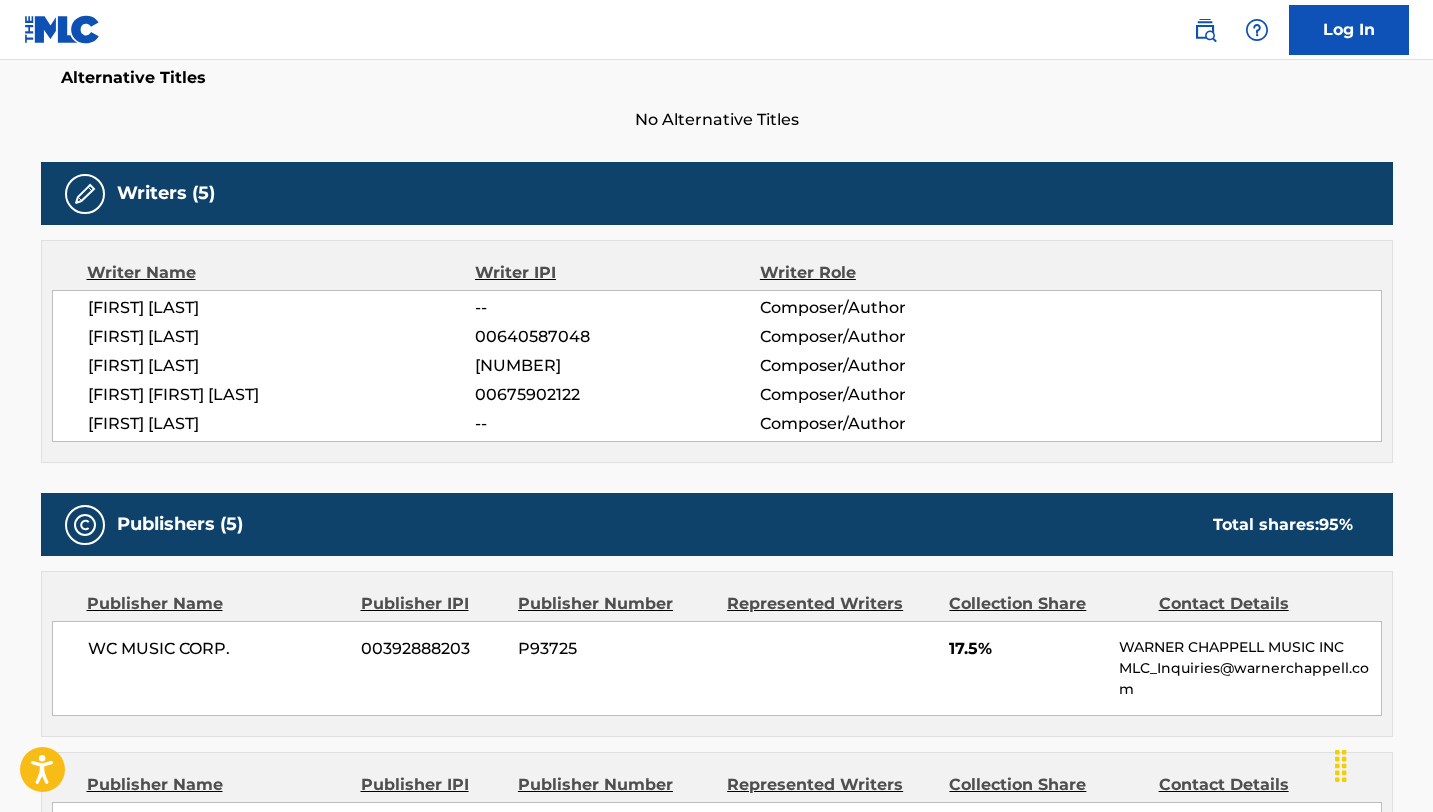scroll, scrollTop: 0, scrollLeft: 0, axis: both 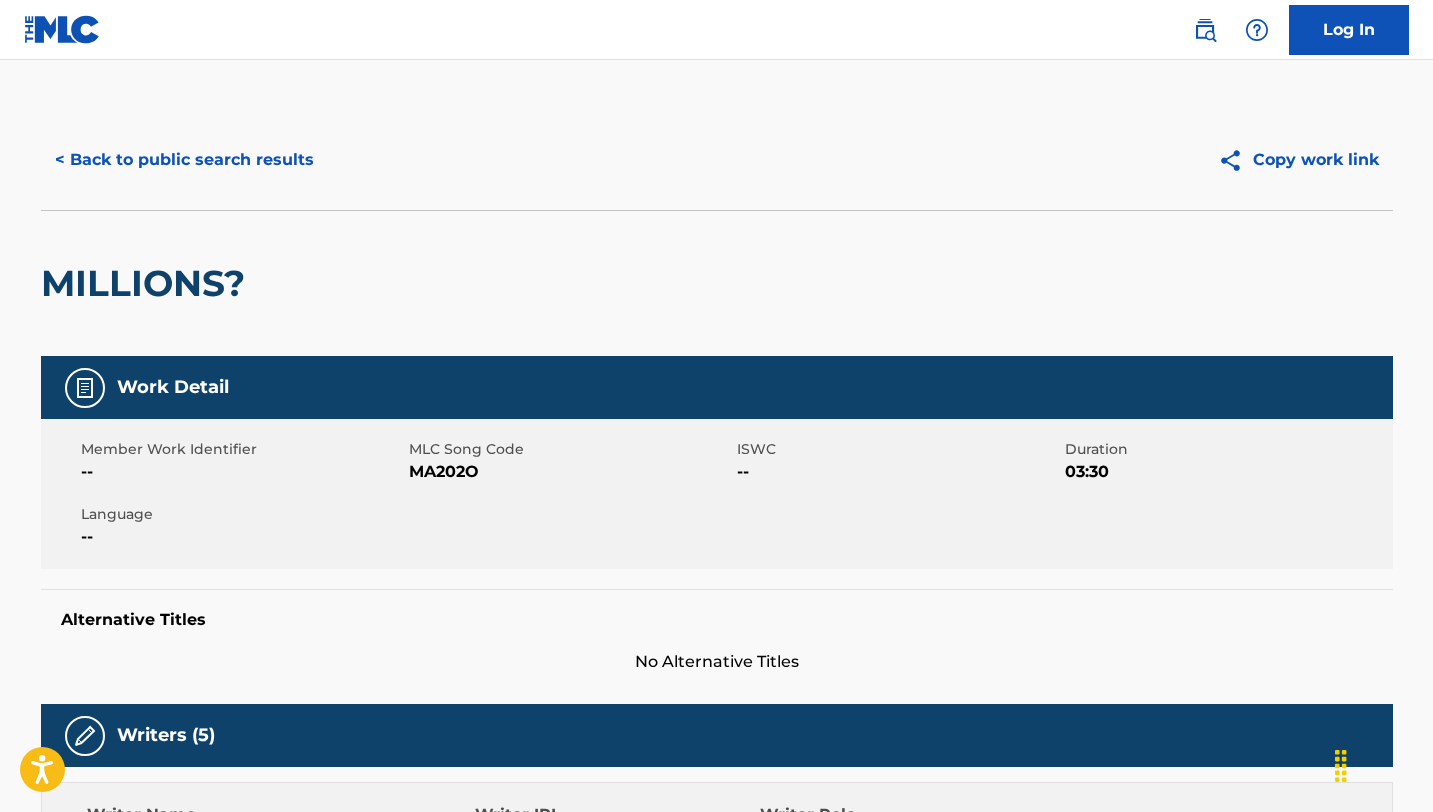 click on "< Back to public search results" at bounding box center [184, 160] 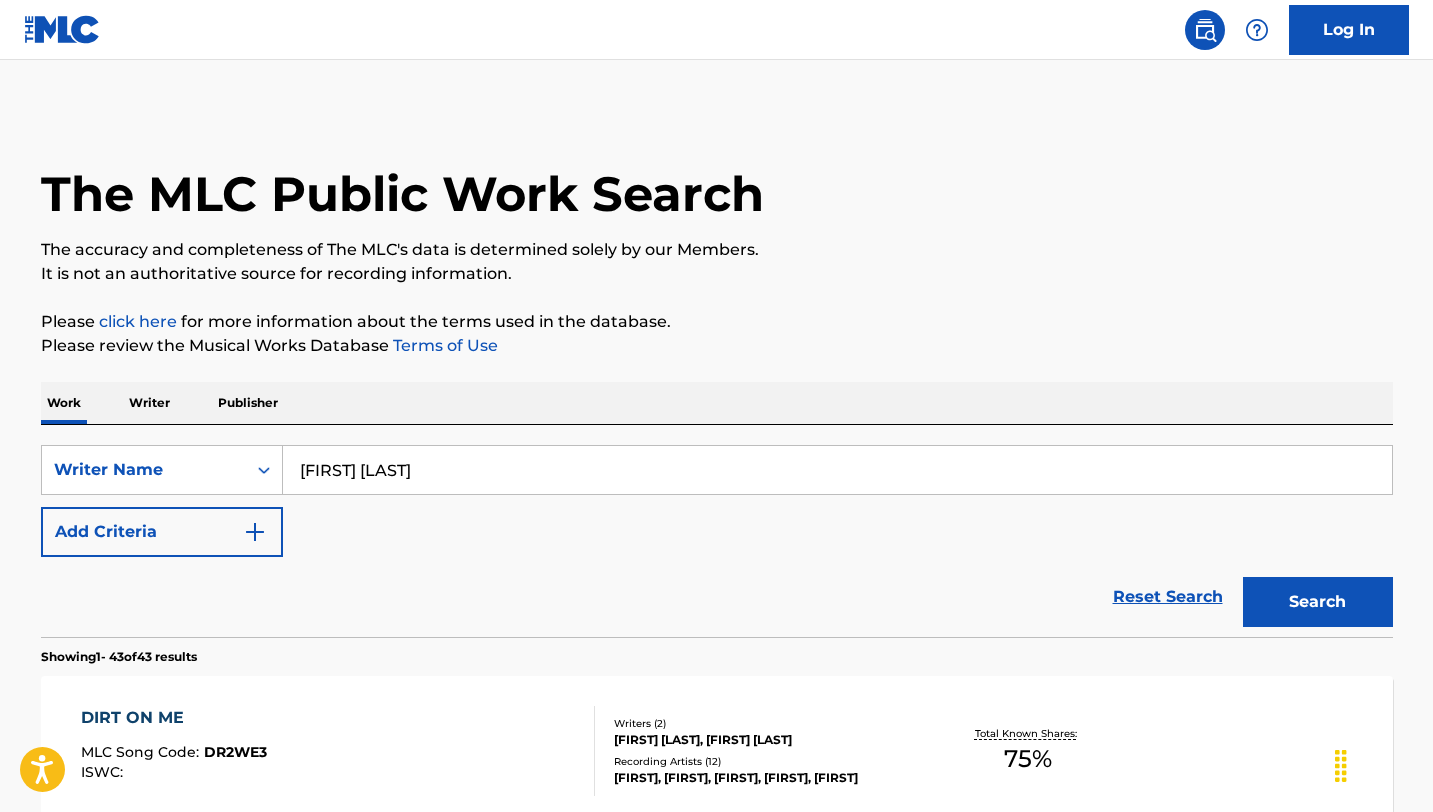 scroll, scrollTop: 5060, scrollLeft: 0, axis: vertical 